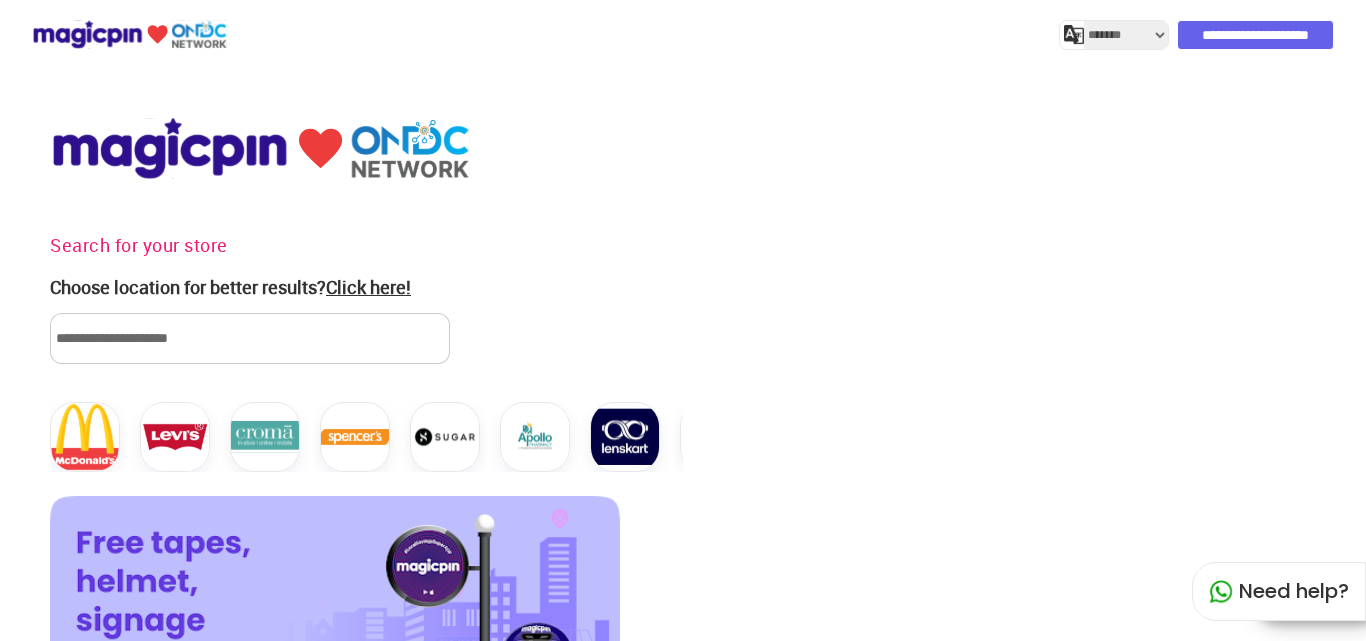 scroll, scrollTop: 0, scrollLeft: 0, axis: both 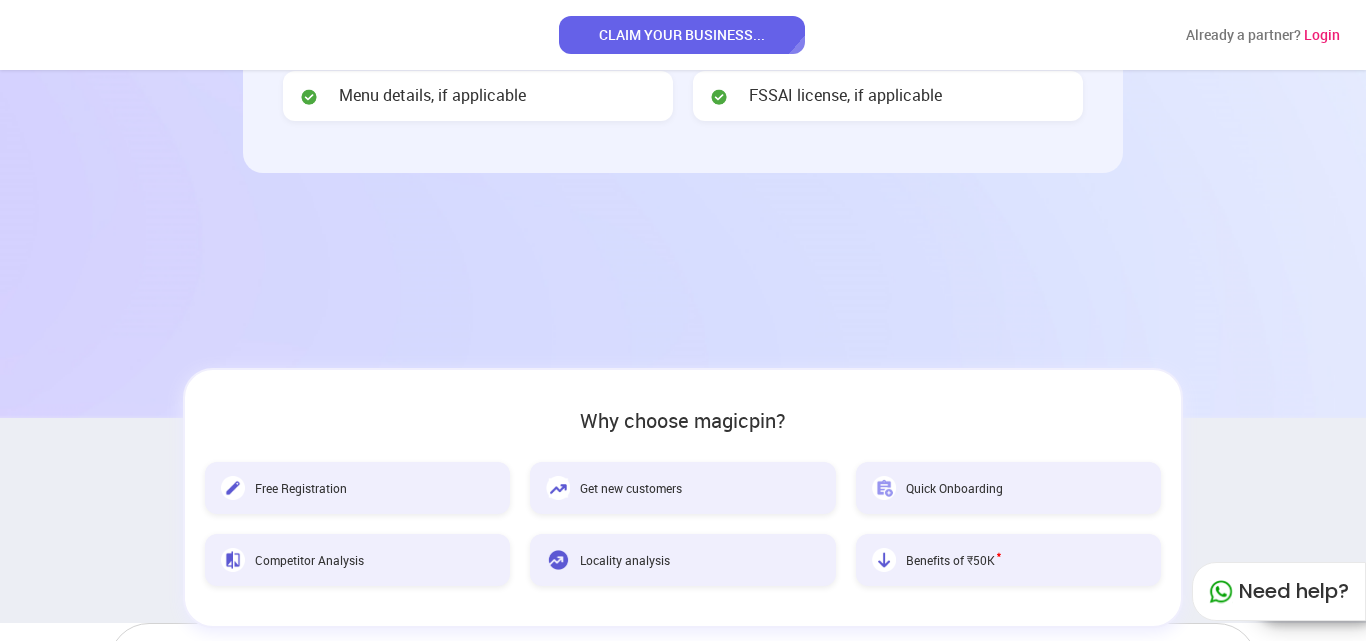 click on "Need help?" at bounding box center [1279, 591] 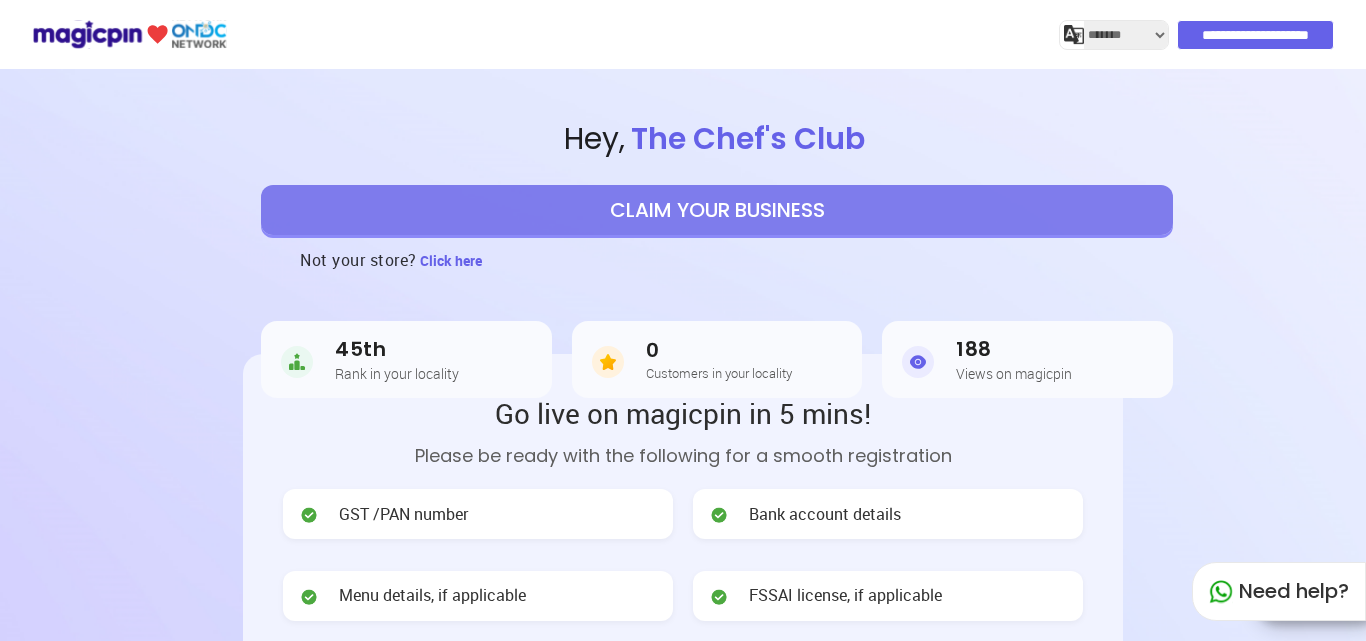 select on "*******" 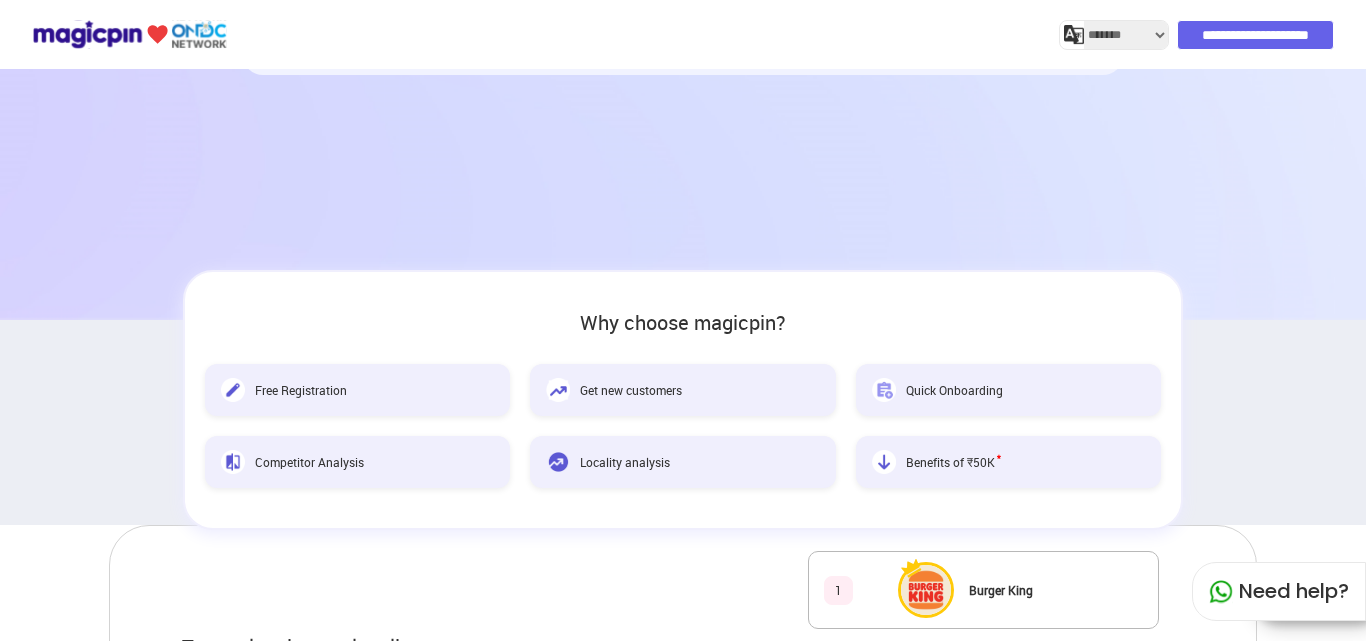 scroll, scrollTop: 600, scrollLeft: 0, axis: vertical 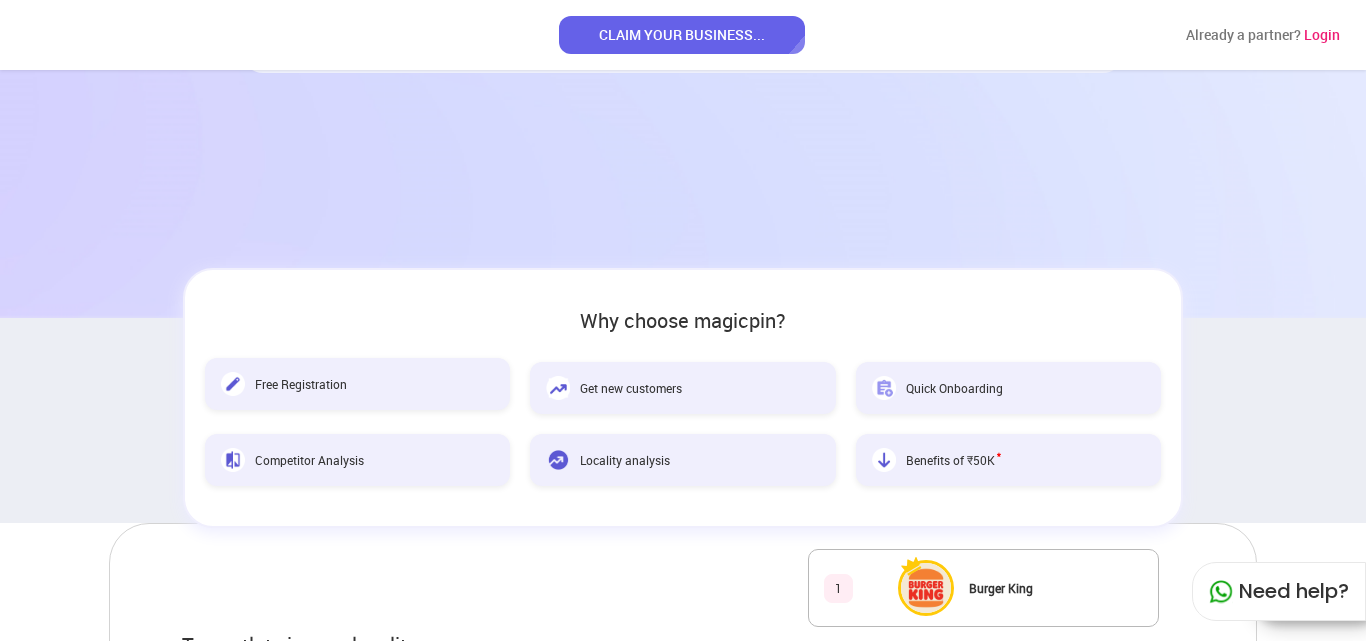 click on "Free Registration" at bounding box center (357, 384) 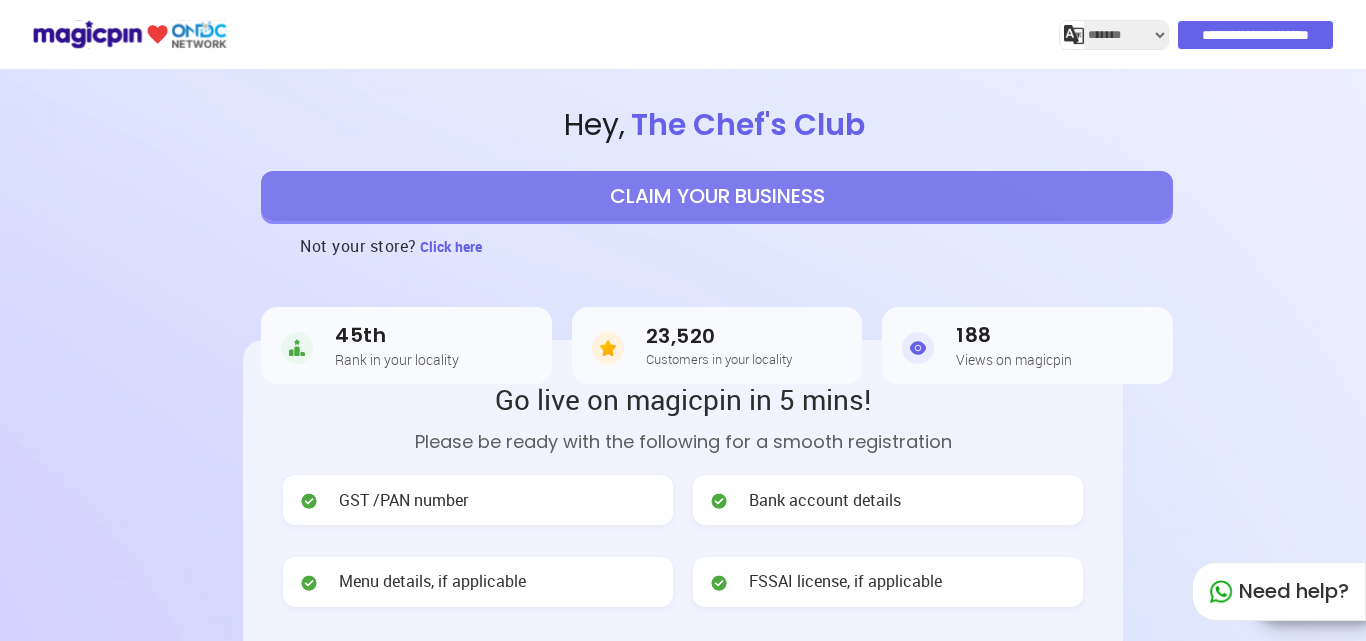 scroll, scrollTop: 0, scrollLeft: 0, axis: both 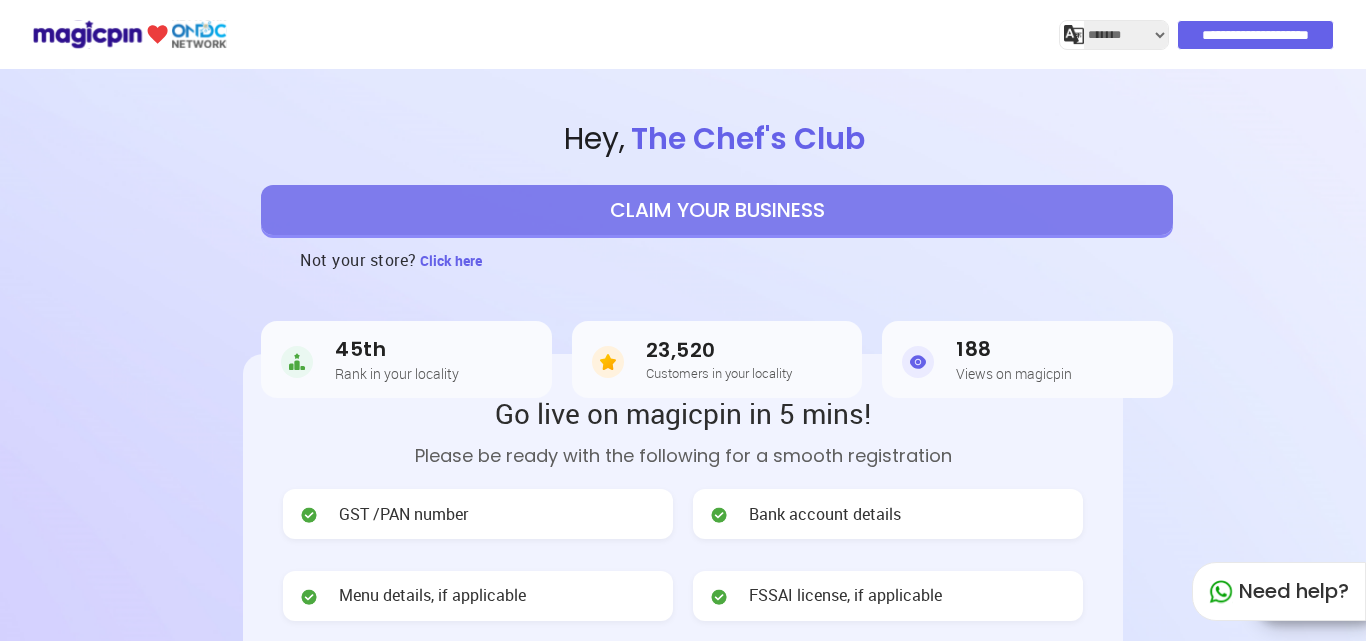click on "**********" at bounding box center (1126, 35) 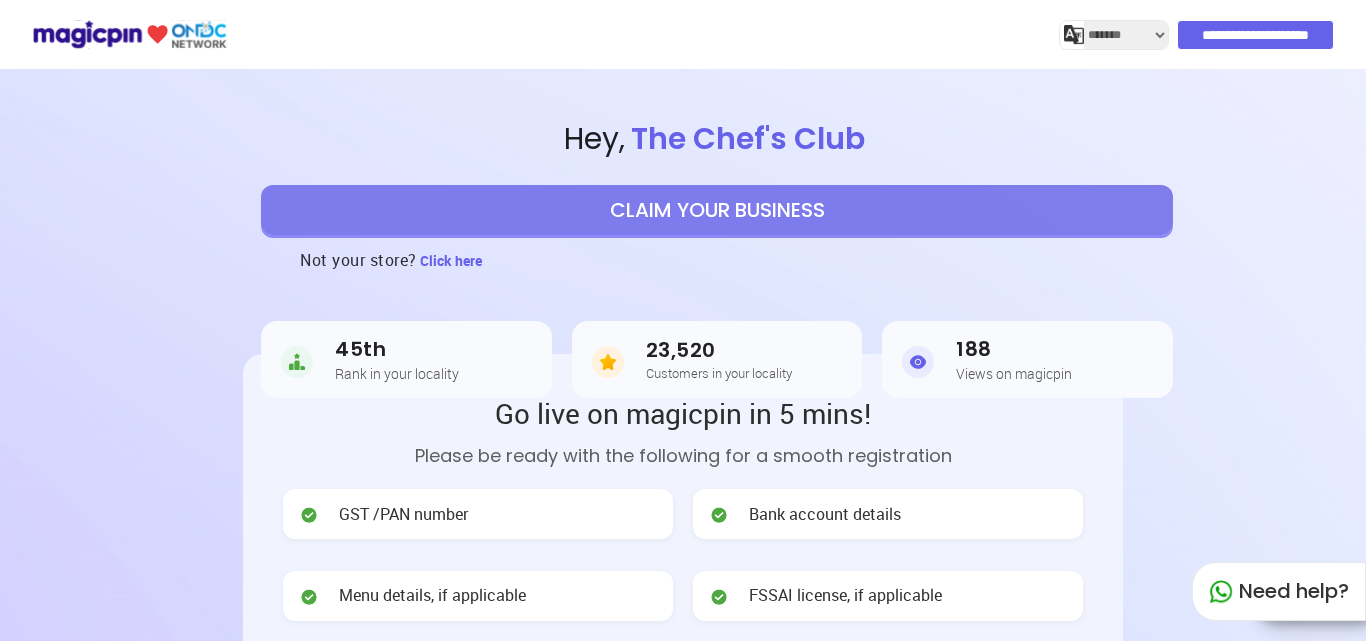 select on "*****" 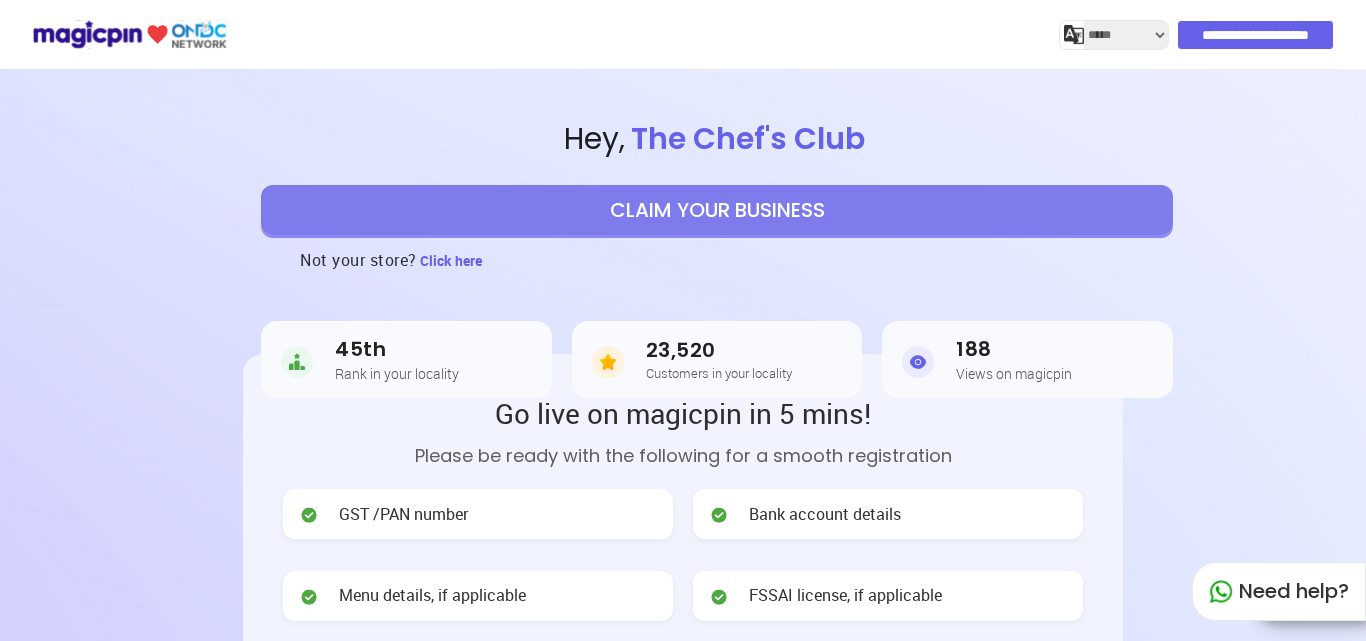 click on "**********" at bounding box center [1126, 35] 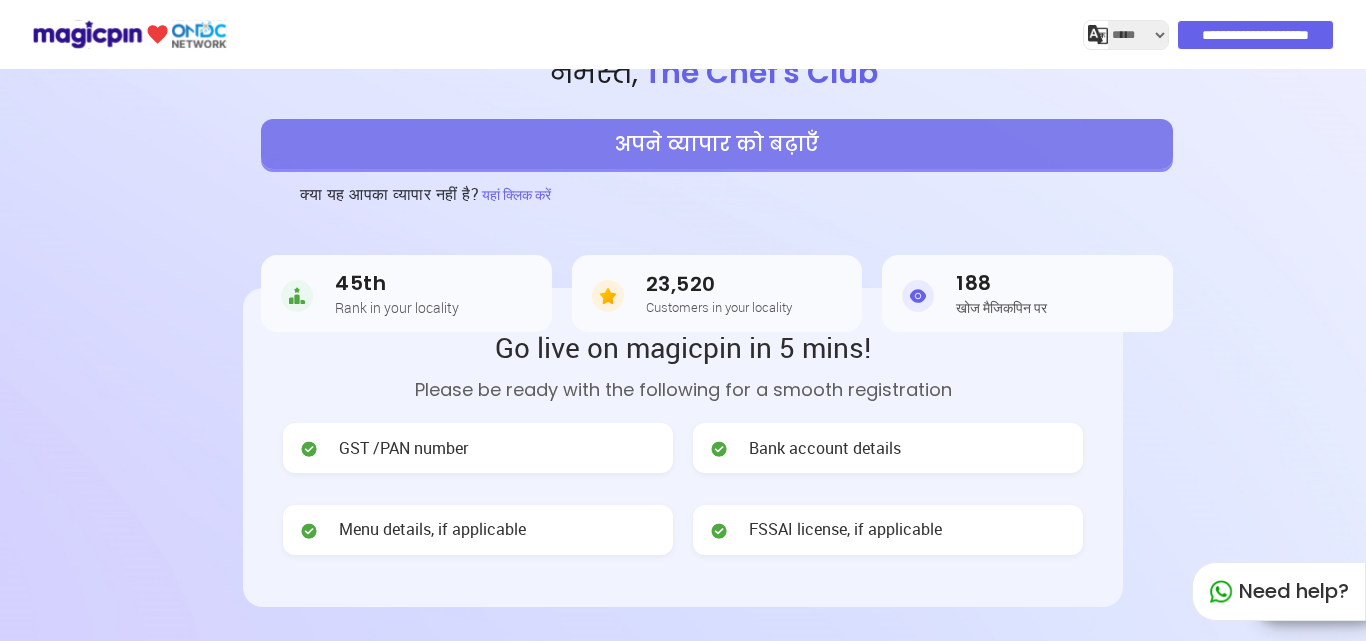scroll, scrollTop: 100, scrollLeft: 0, axis: vertical 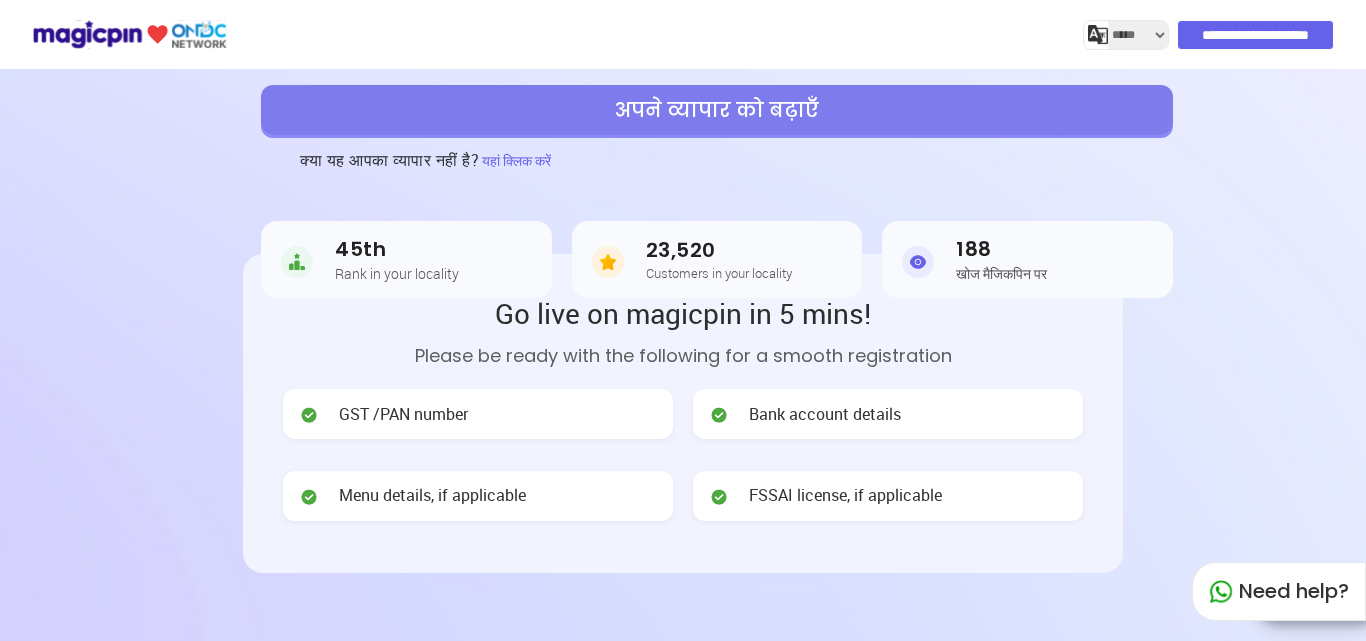 click on "Menu details, if applicable" at bounding box center (432, 495) 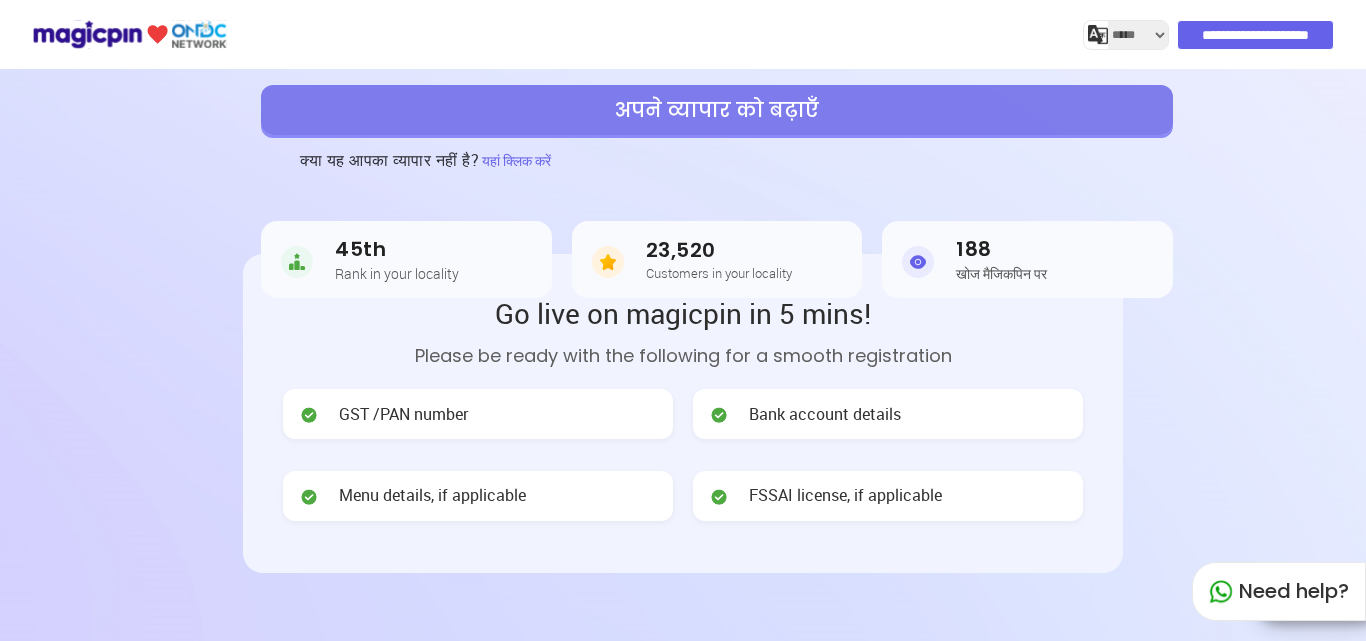 click on "GST /PAN number" at bounding box center [403, 414] 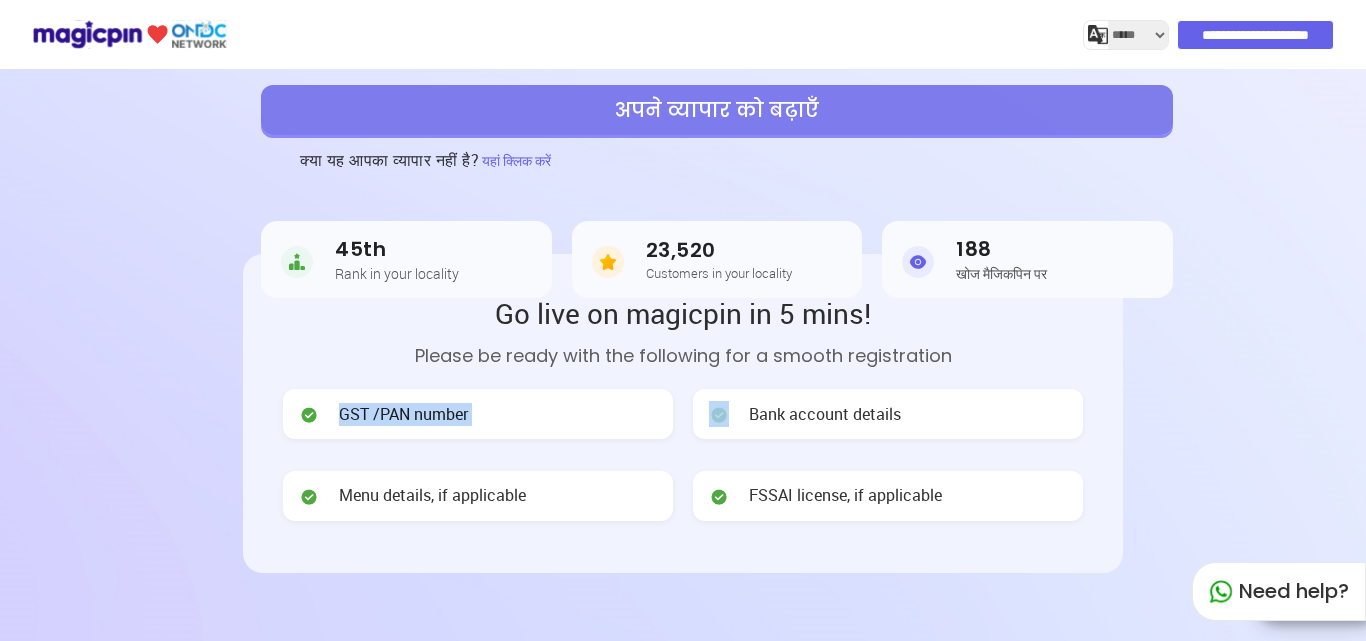 click on "GST /PAN number" at bounding box center (403, 414) 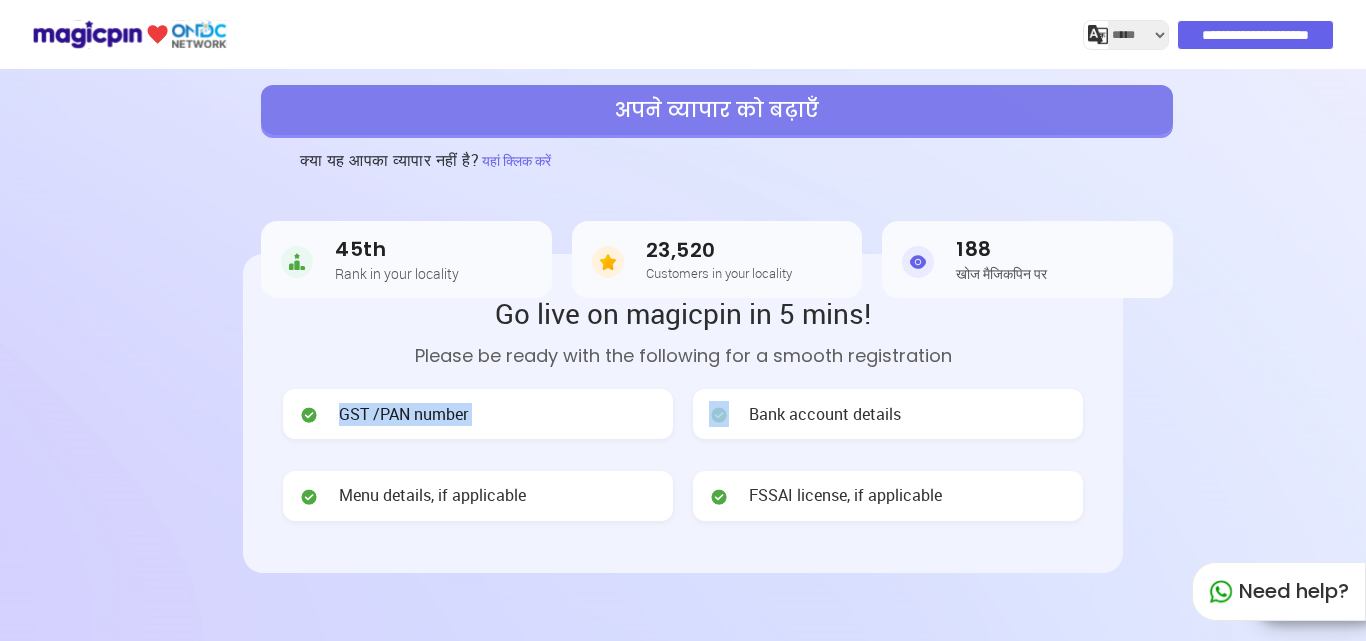 click on "GST /PAN number" at bounding box center (478, 414) 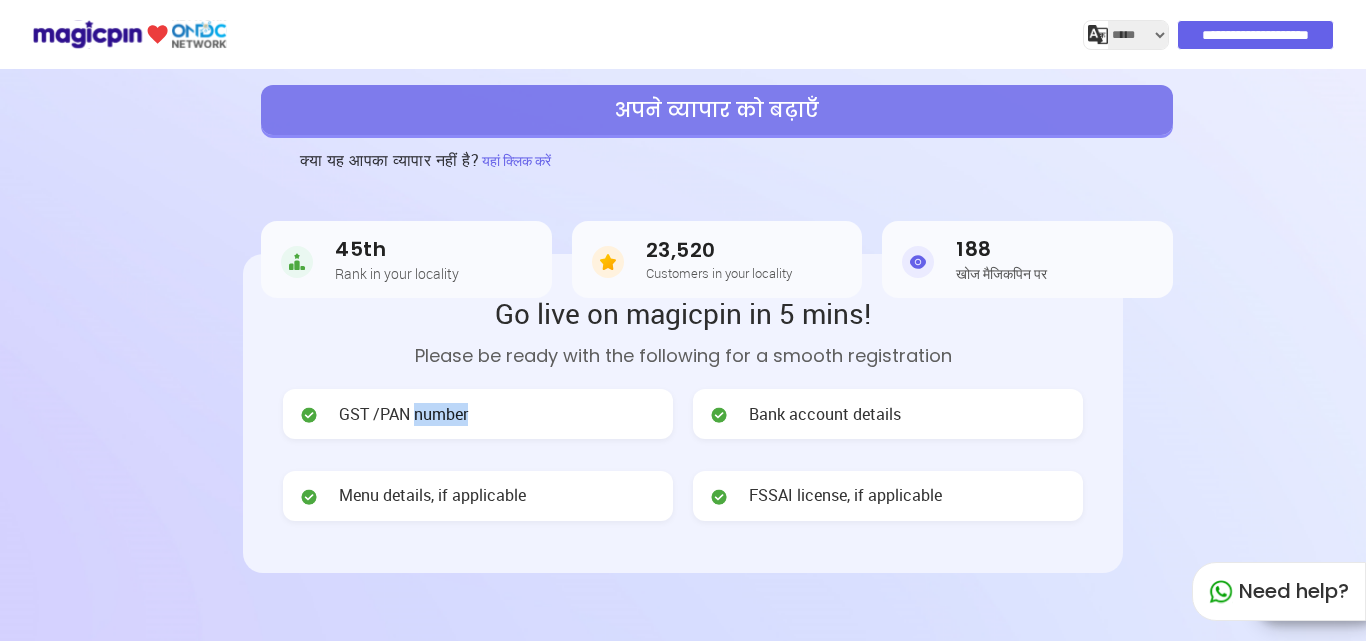 click on "GST /PAN number" at bounding box center [478, 414] 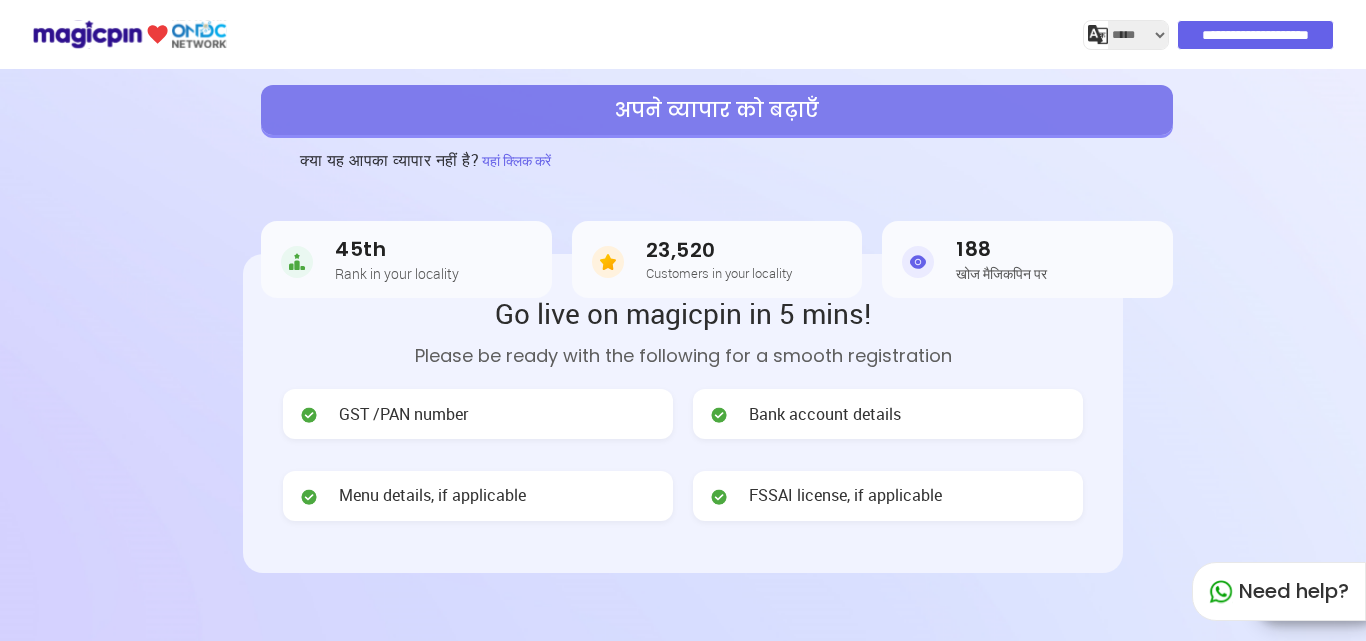 click on "GST /PAN number" at bounding box center [403, 414] 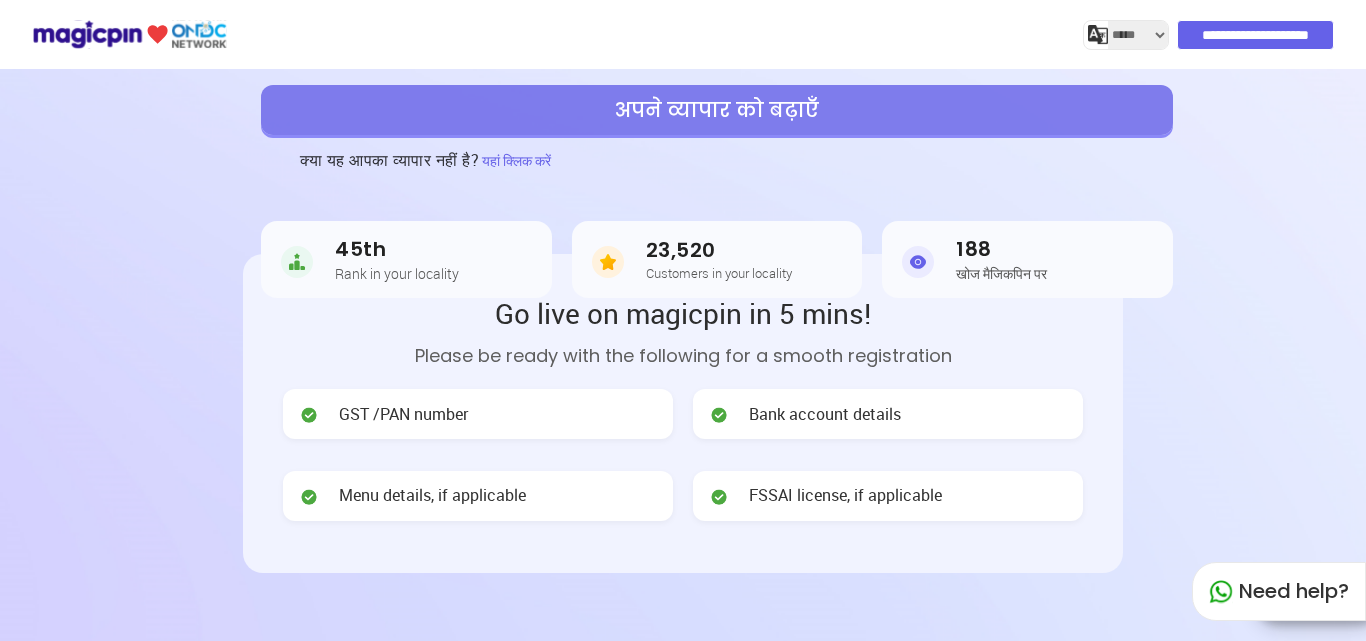 click on "FSSAI license, if applicable" at bounding box center [845, 495] 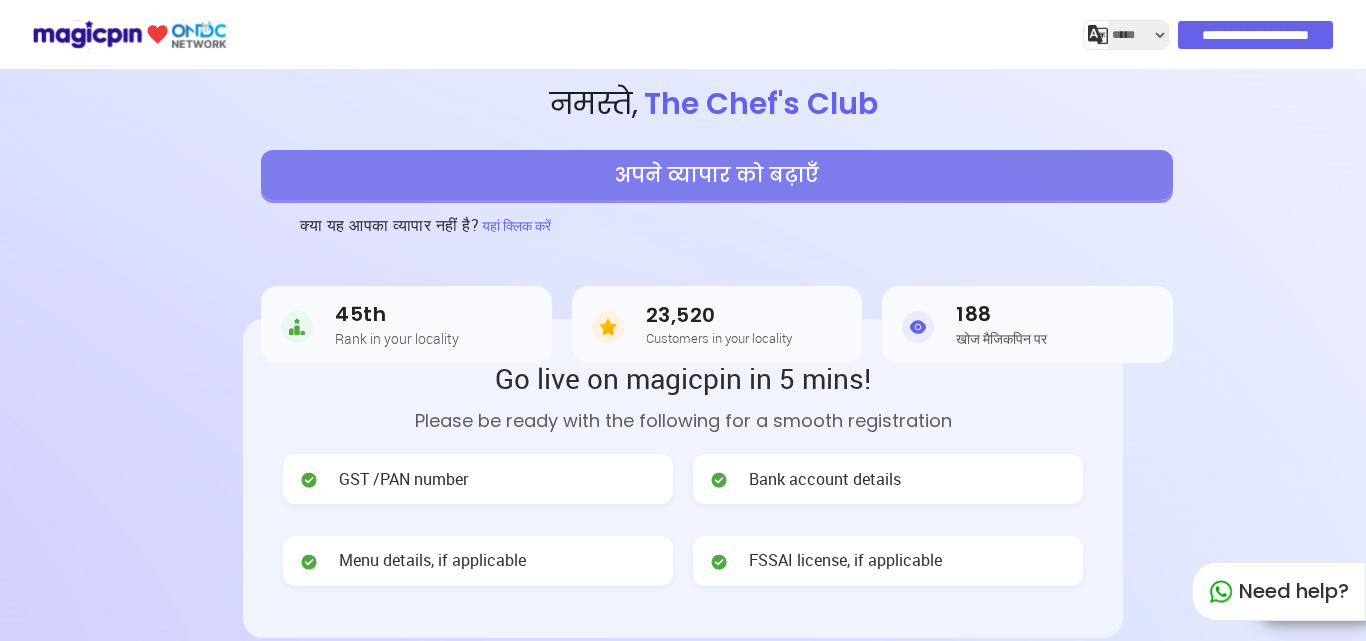 scroll, scrollTop: 0, scrollLeft: 0, axis: both 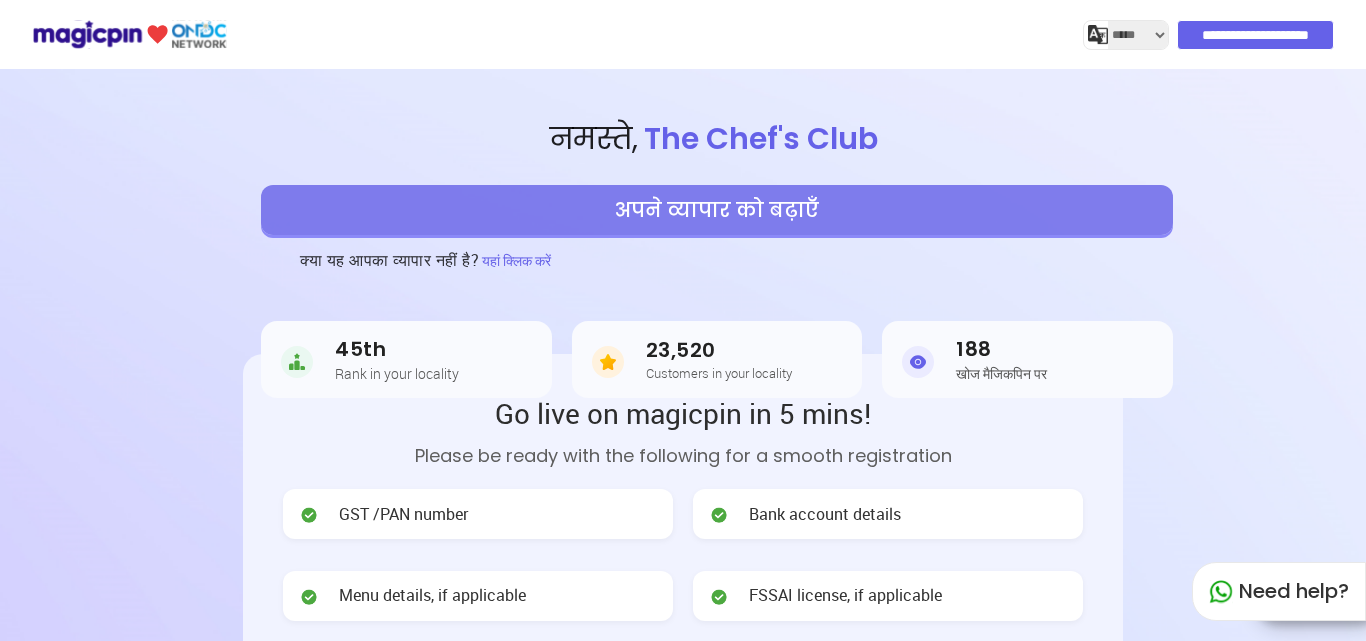 click on "Rank in your locality" at bounding box center [397, 373] 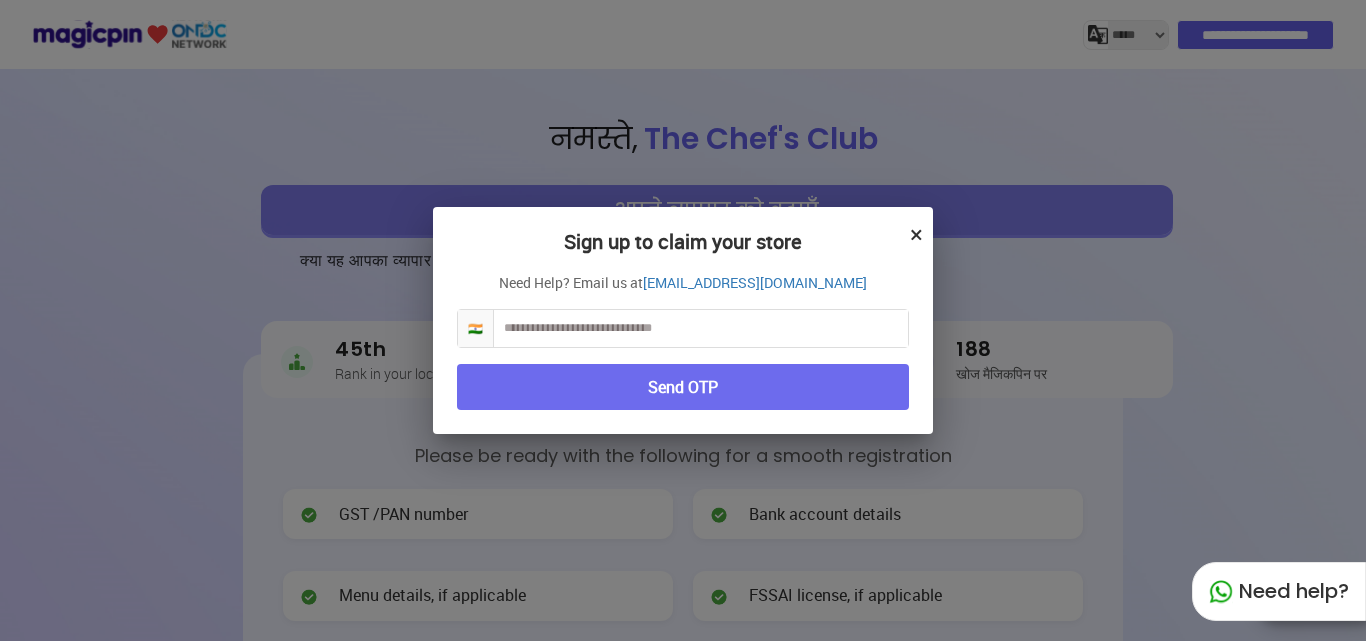 click at bounding box center [701, 328] 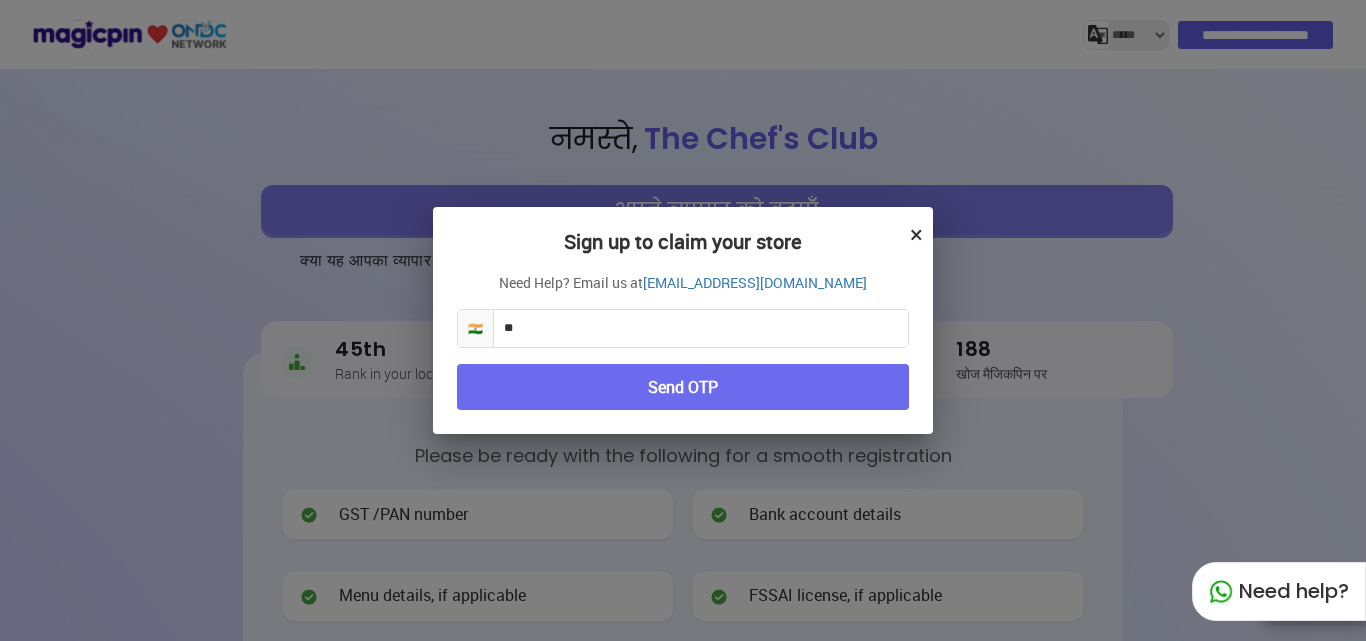type on "*" 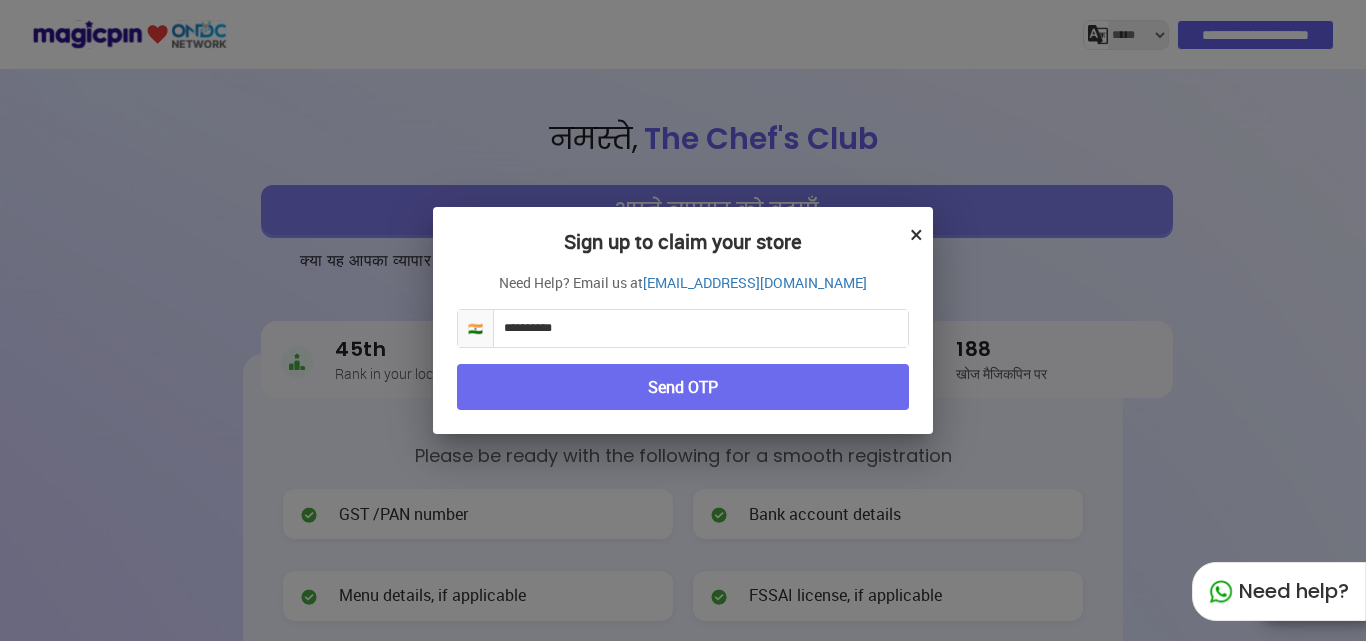type on "**********" 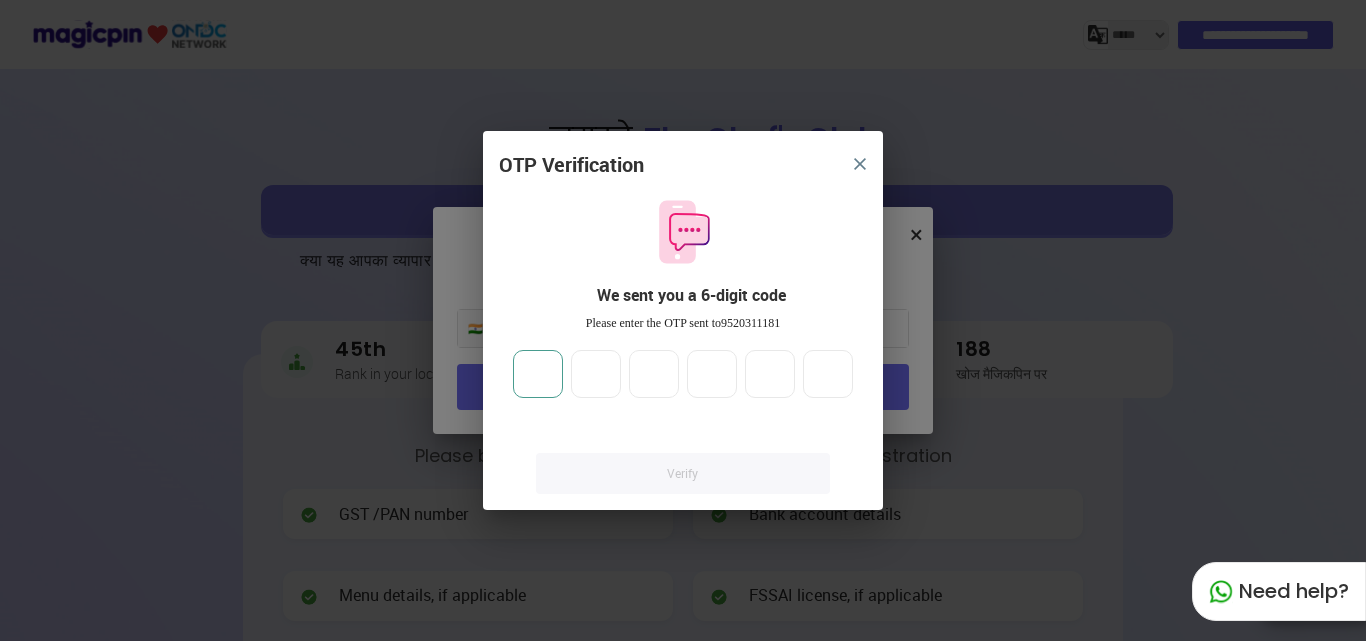 click at bounding box center (538, 374) 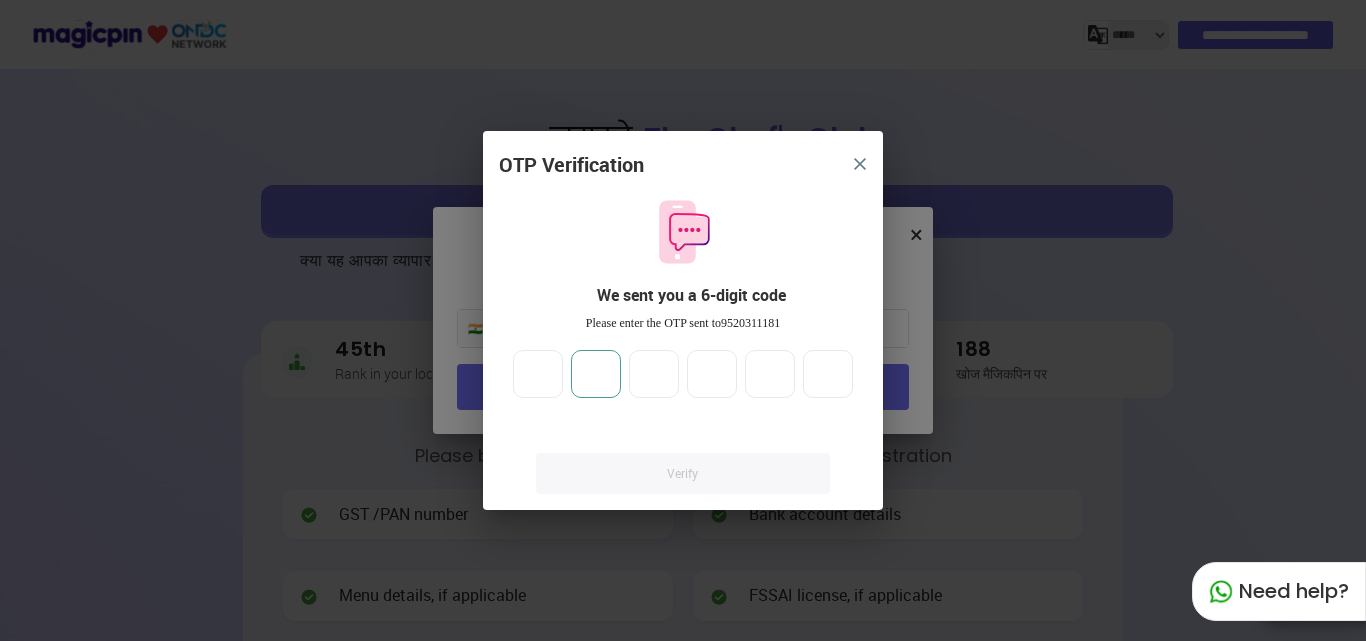 type on "*" 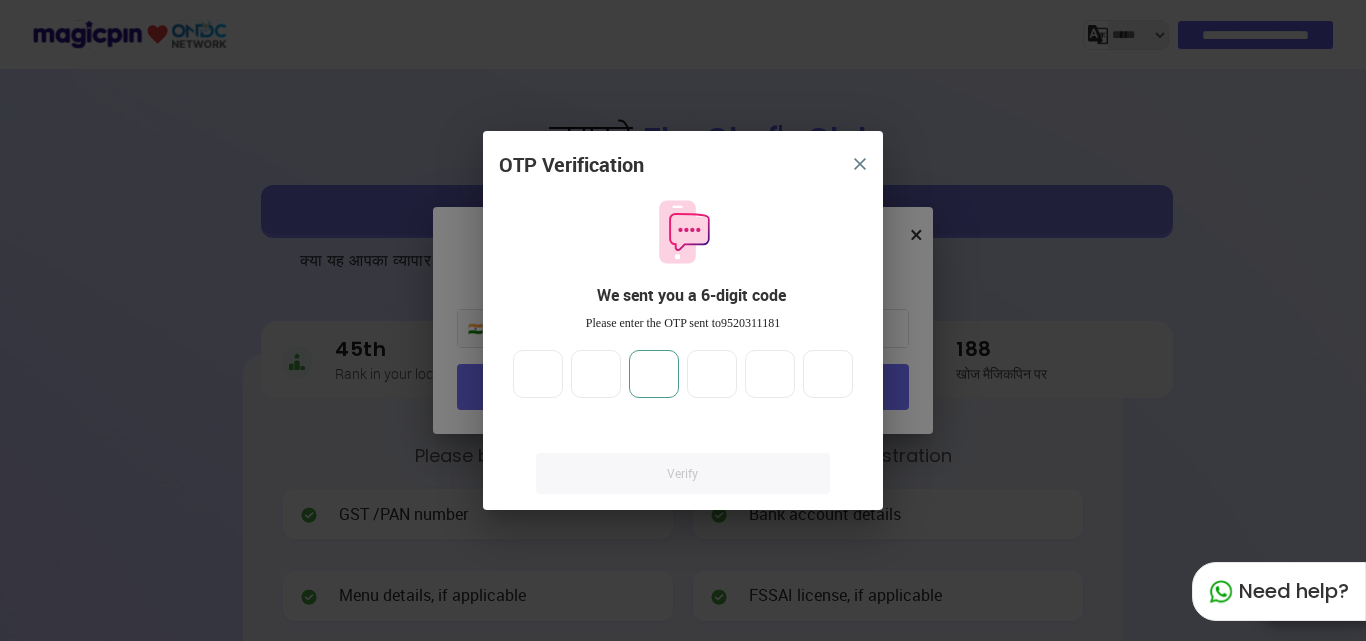 type on "*" 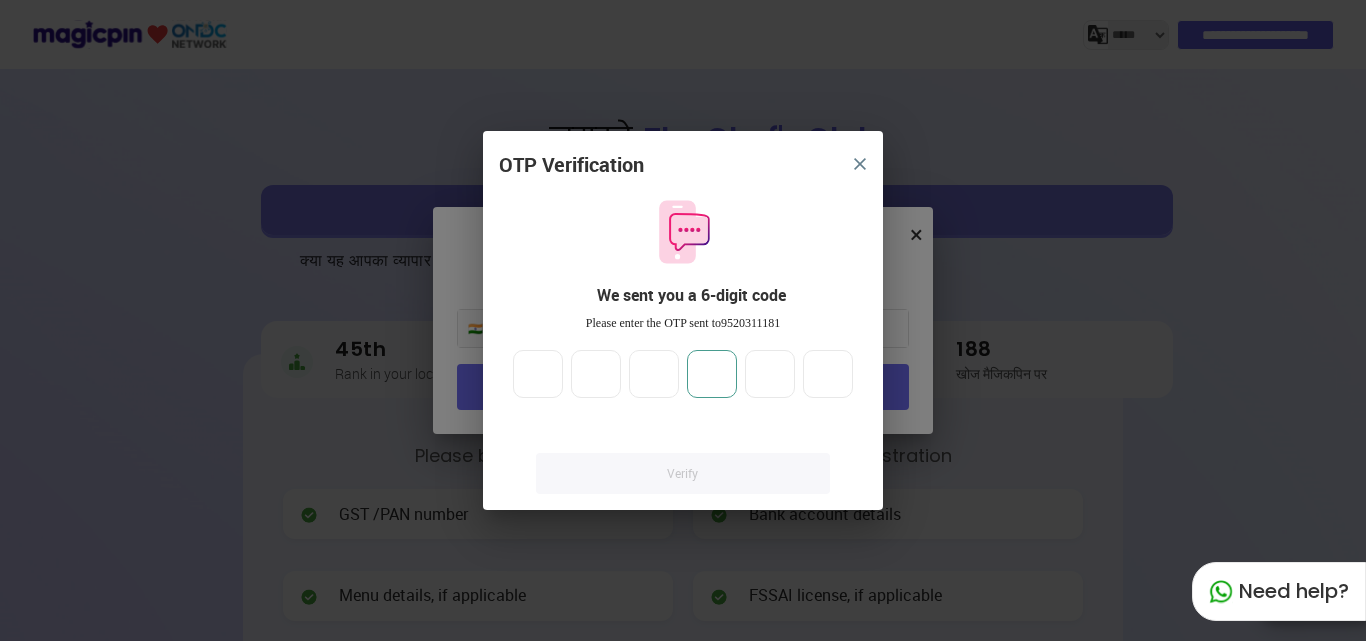 type on "*" 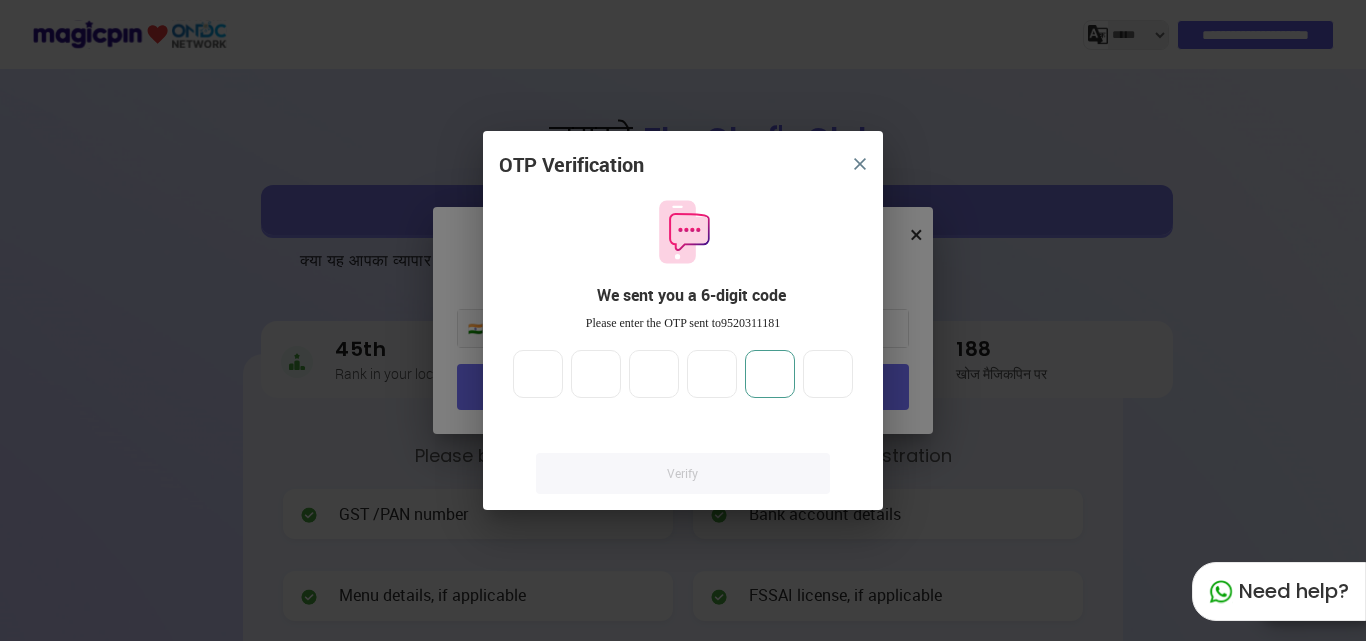 type on "*" 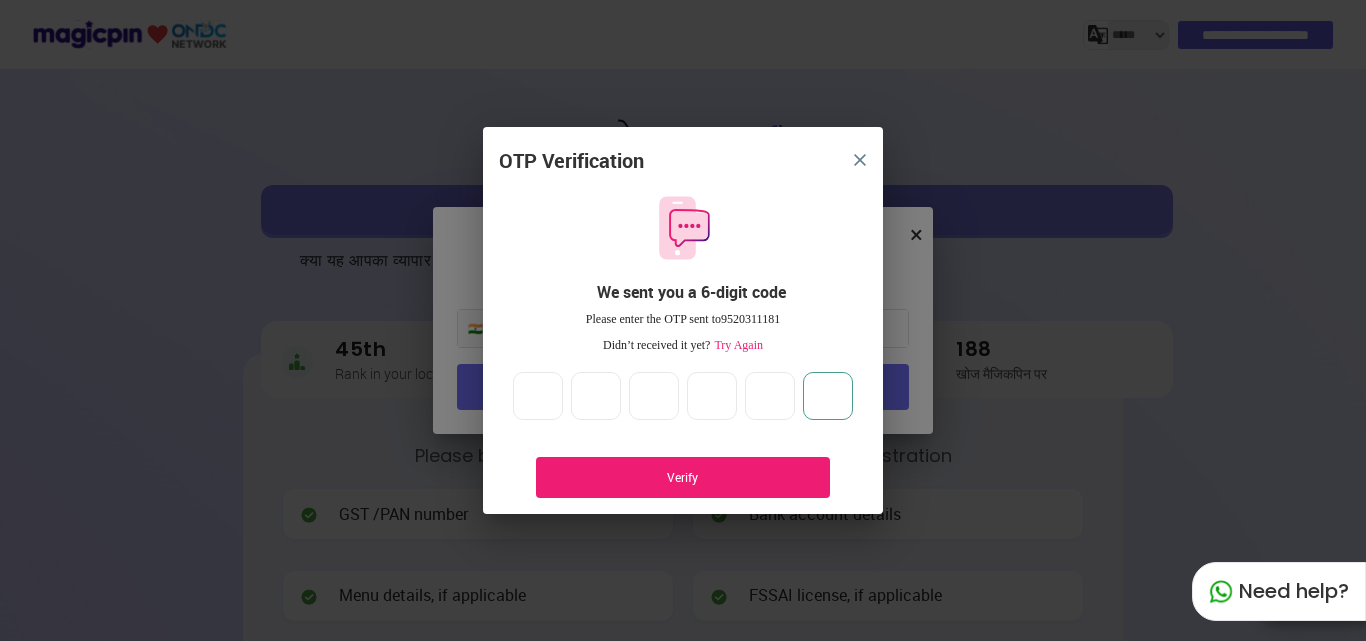type on "*" 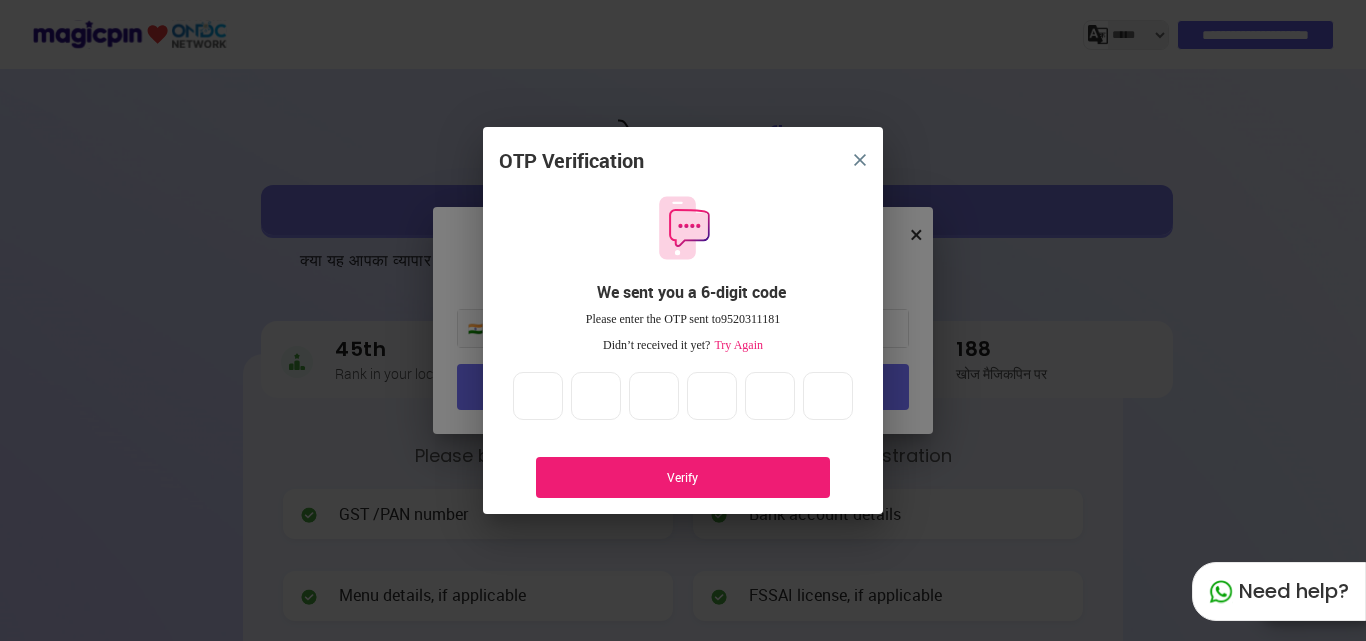 click on "Verify" at bounding box center [683, 477] 